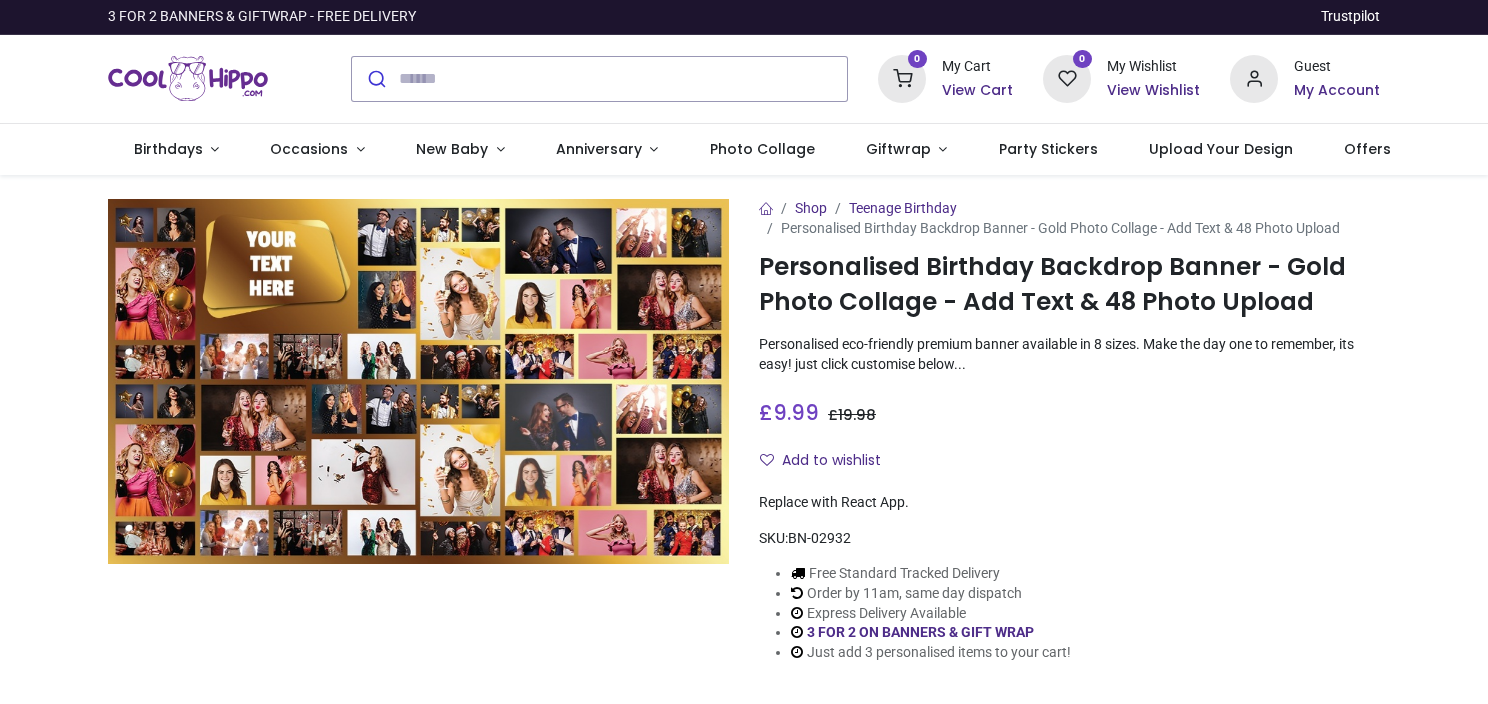 scroll, scrollTop: 0, scrollLeft: 0, axis: both 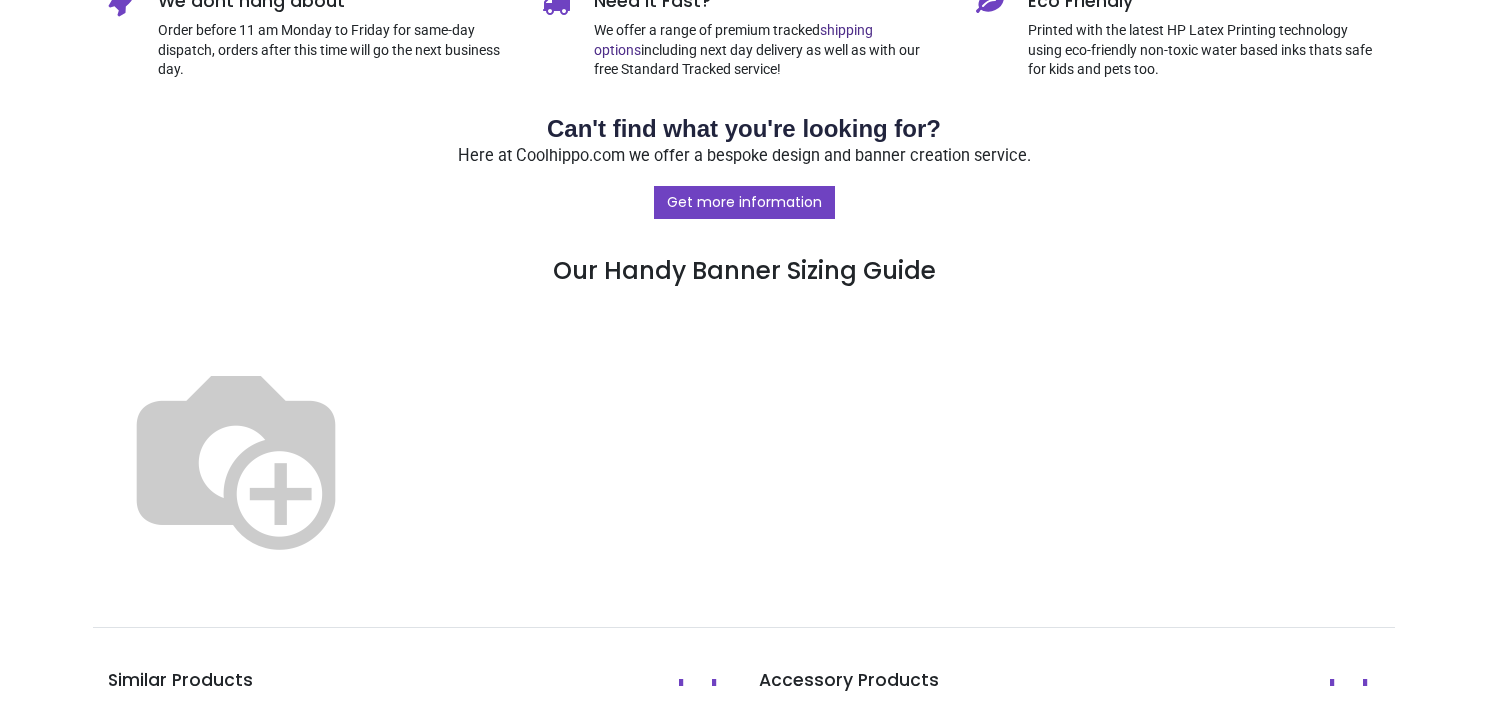 click at bounding box center [236, 456] 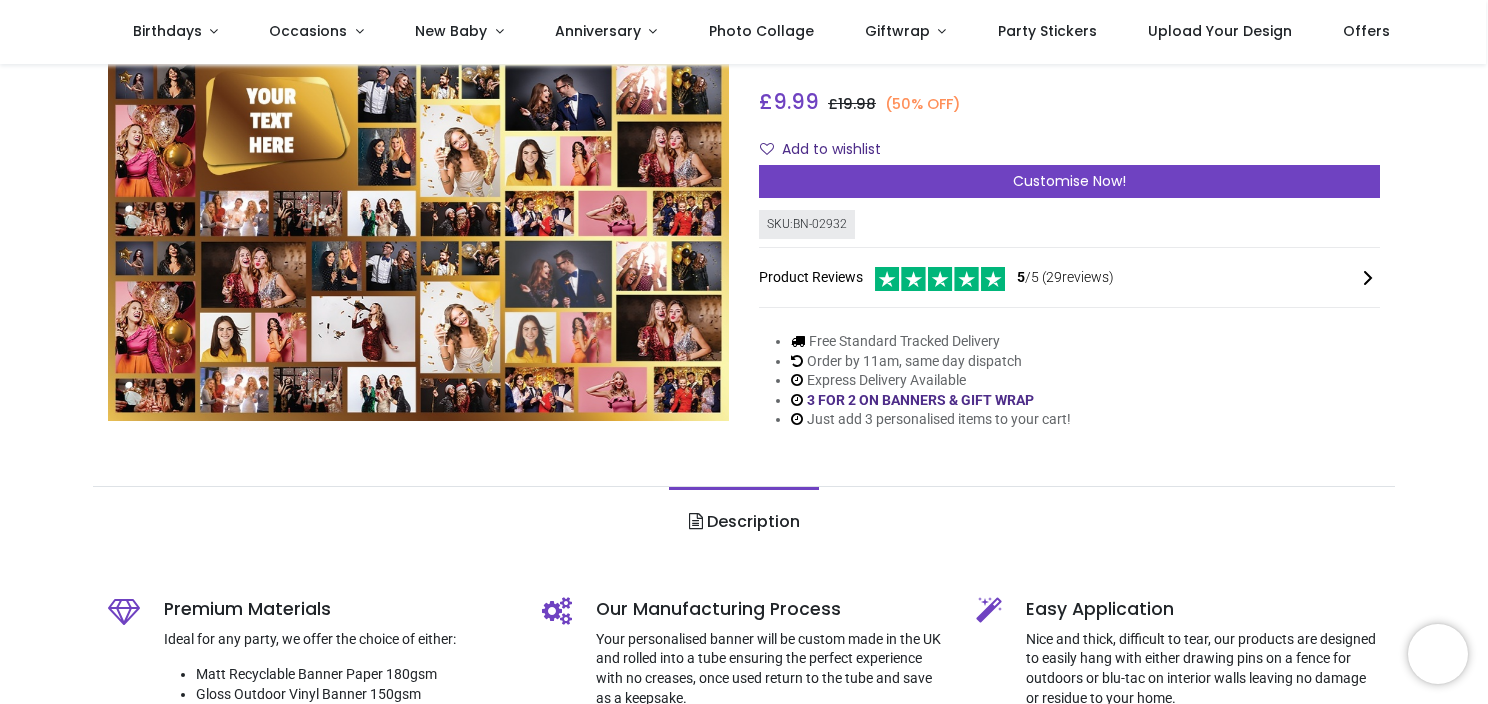 scroll, scrollTop: 79, scrollLeft: 0, axis: vertical 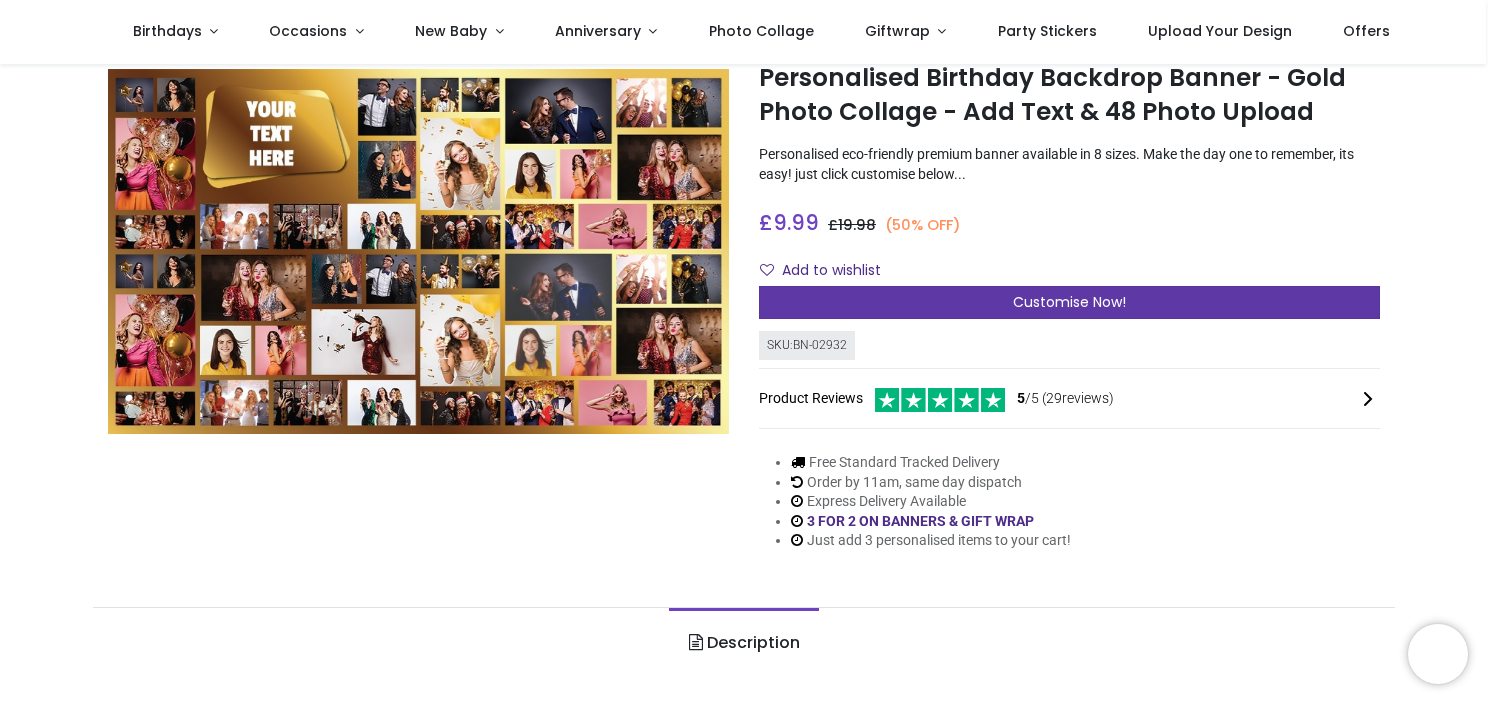 click on "Customise Now!" at bounding box center [1069, 302] 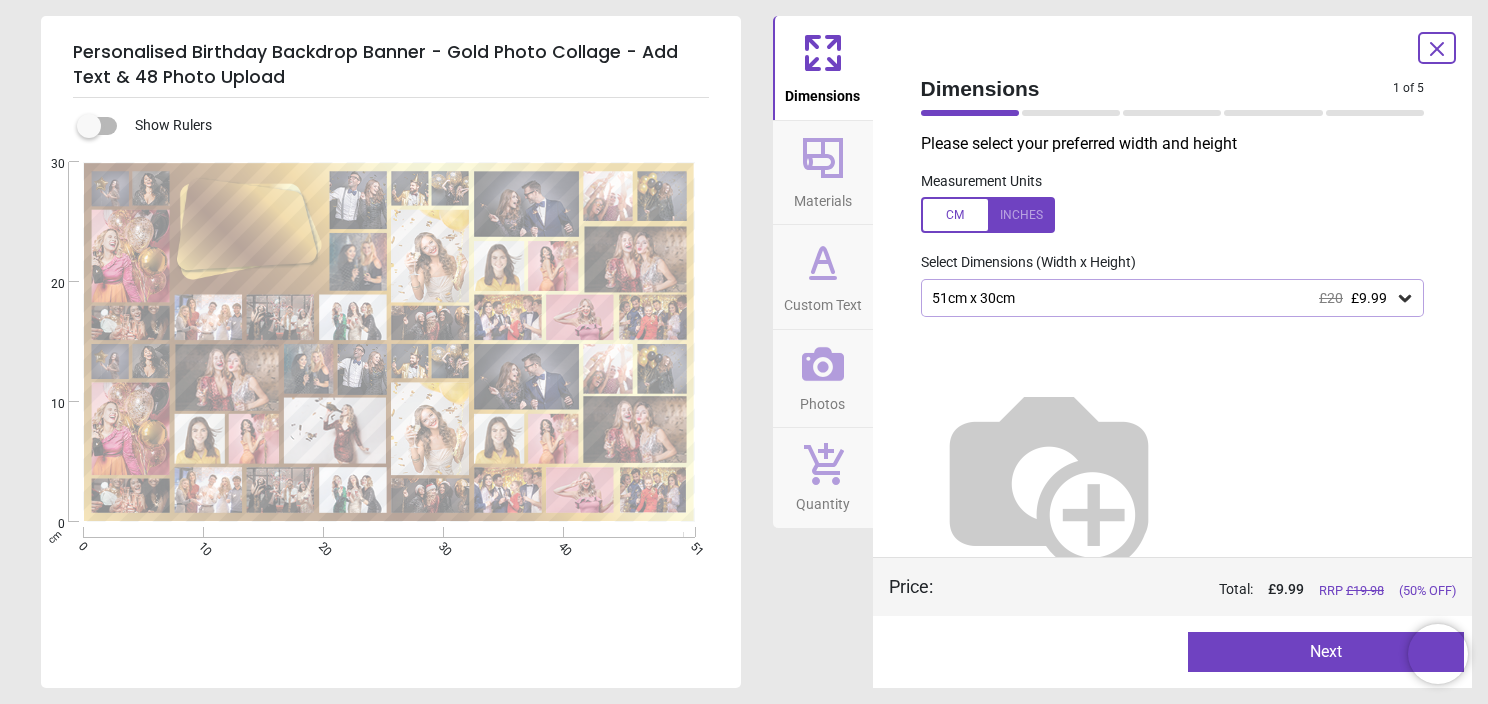 click at bounding box center [1049, 477] 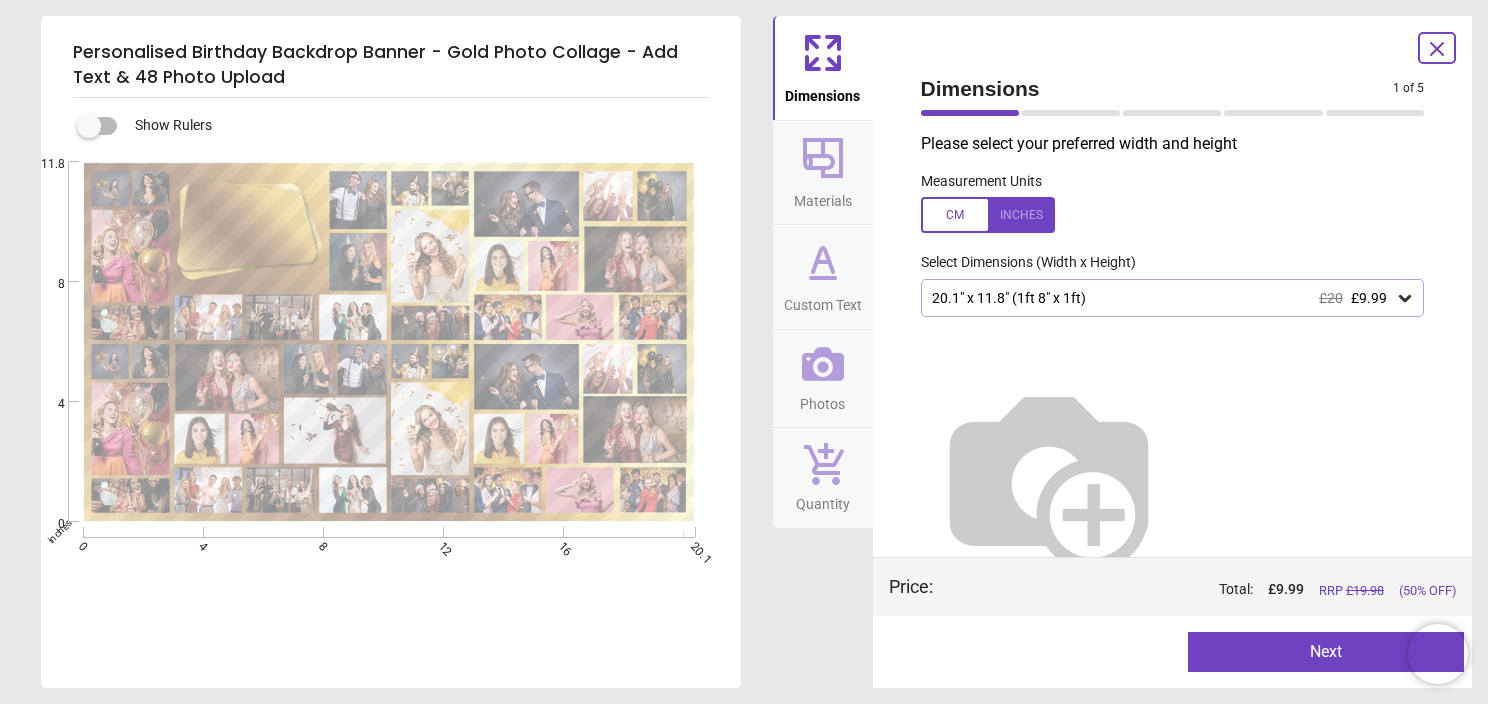 click at bounding box center (1049, 477) 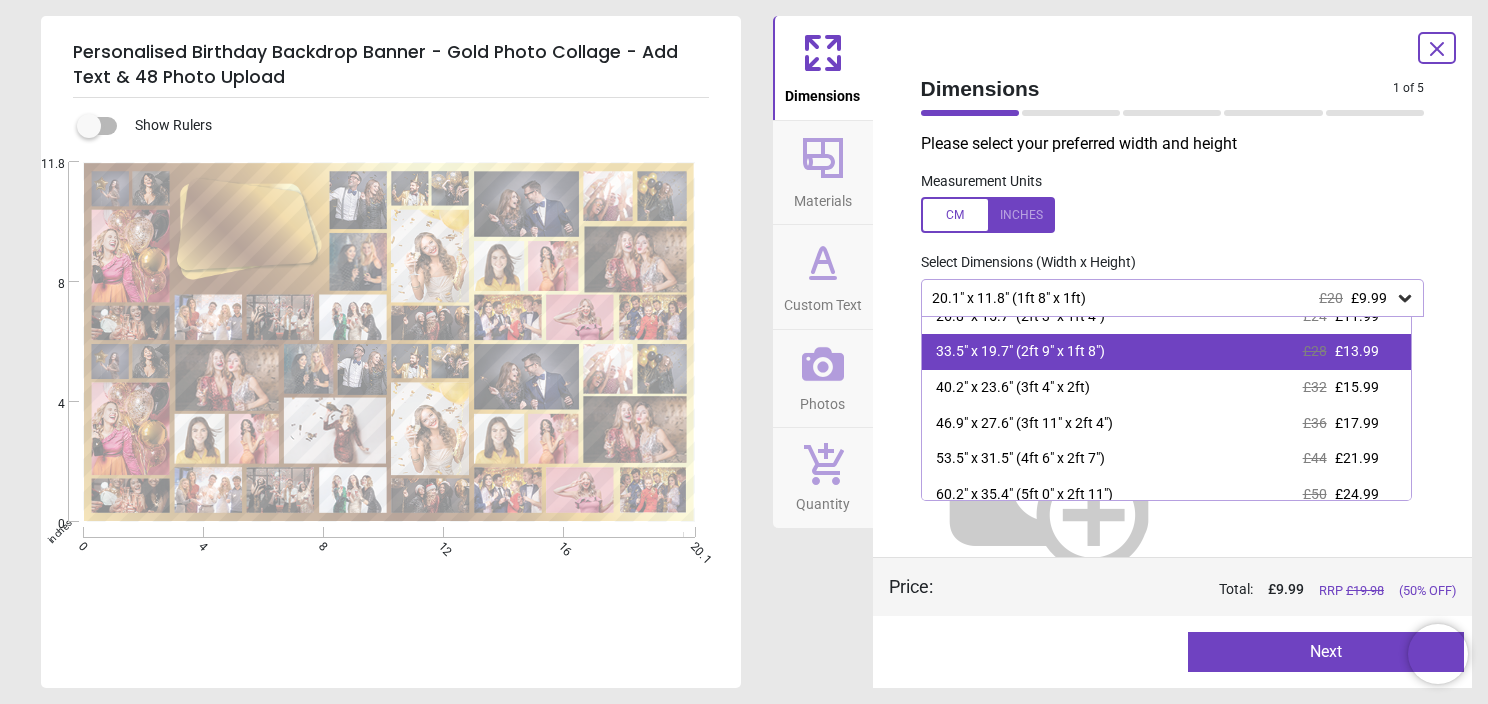 scroll, scrollTop: 101, scrollLeft: 0, axis: vertical 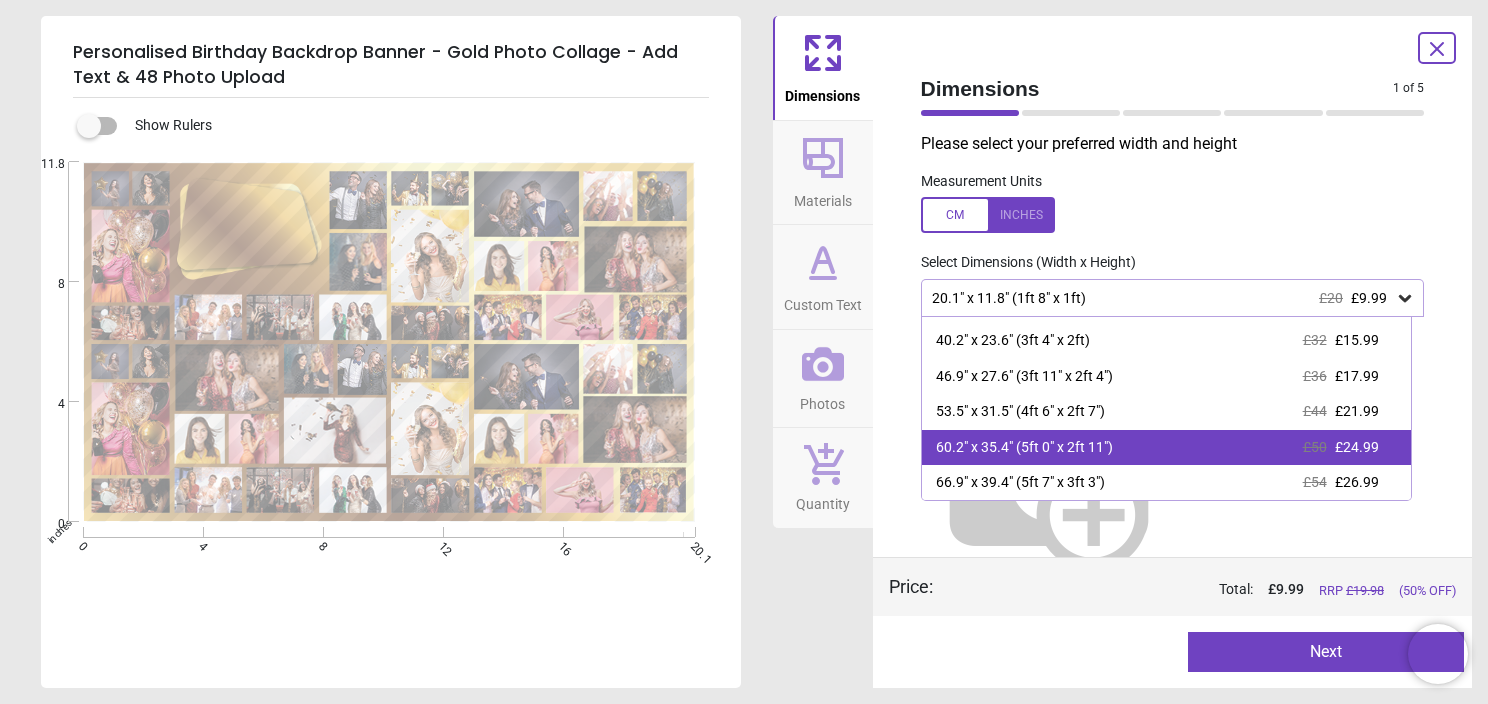 click on "60.2"  x  35.4"    (5ft 0" x 2ft 11")   £50 £24.99" at bounding box center [1166, 448] 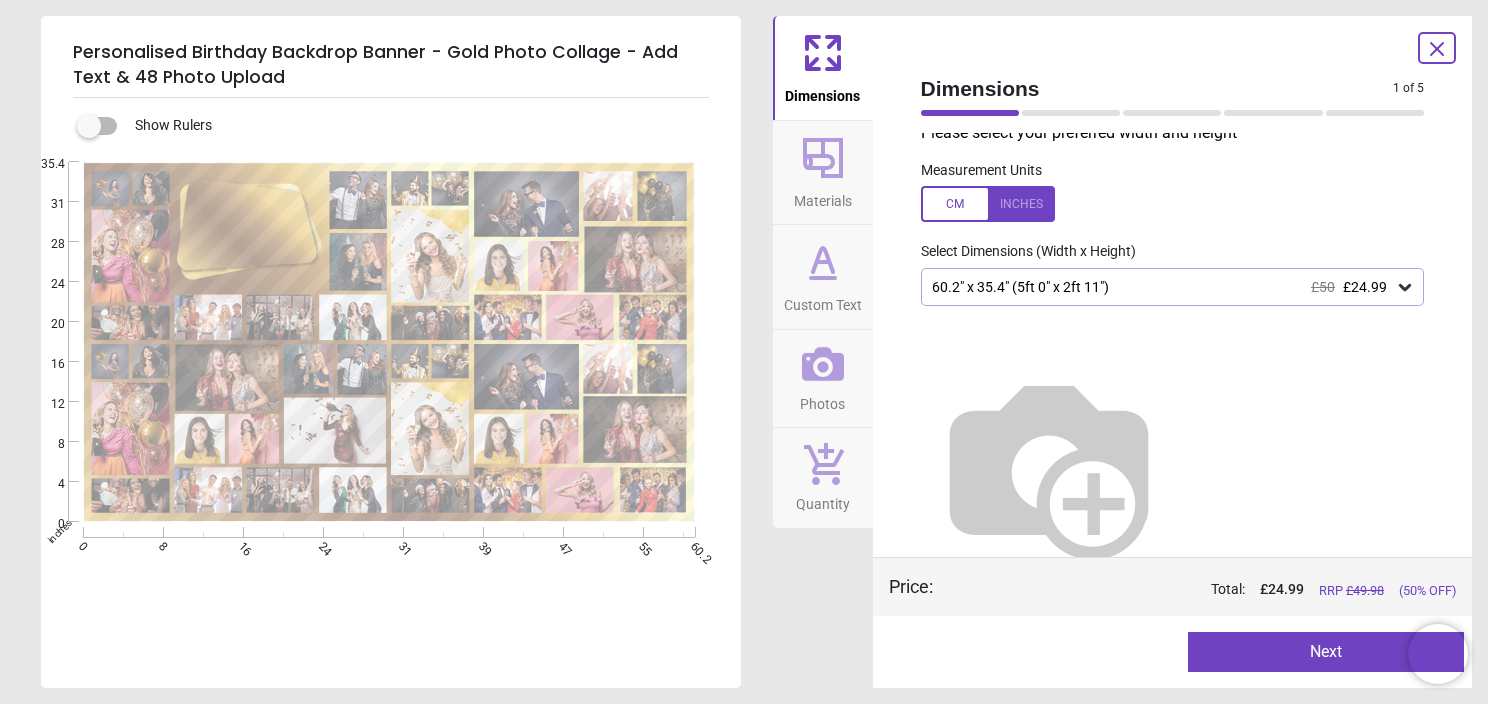 scroll, scrollTop: 13, scrollLeft: 0, axis: vertical 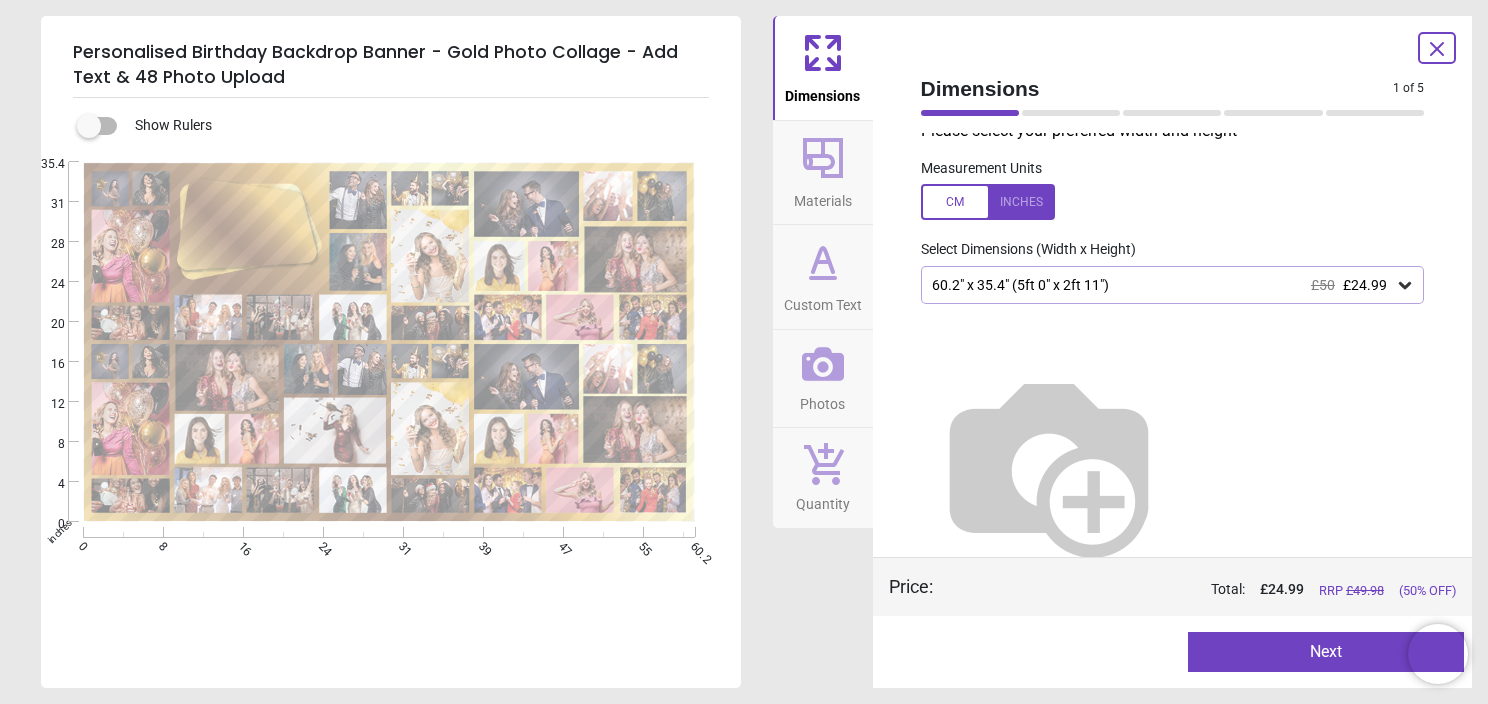 click on "Next" at bounding box center (1326, 652) 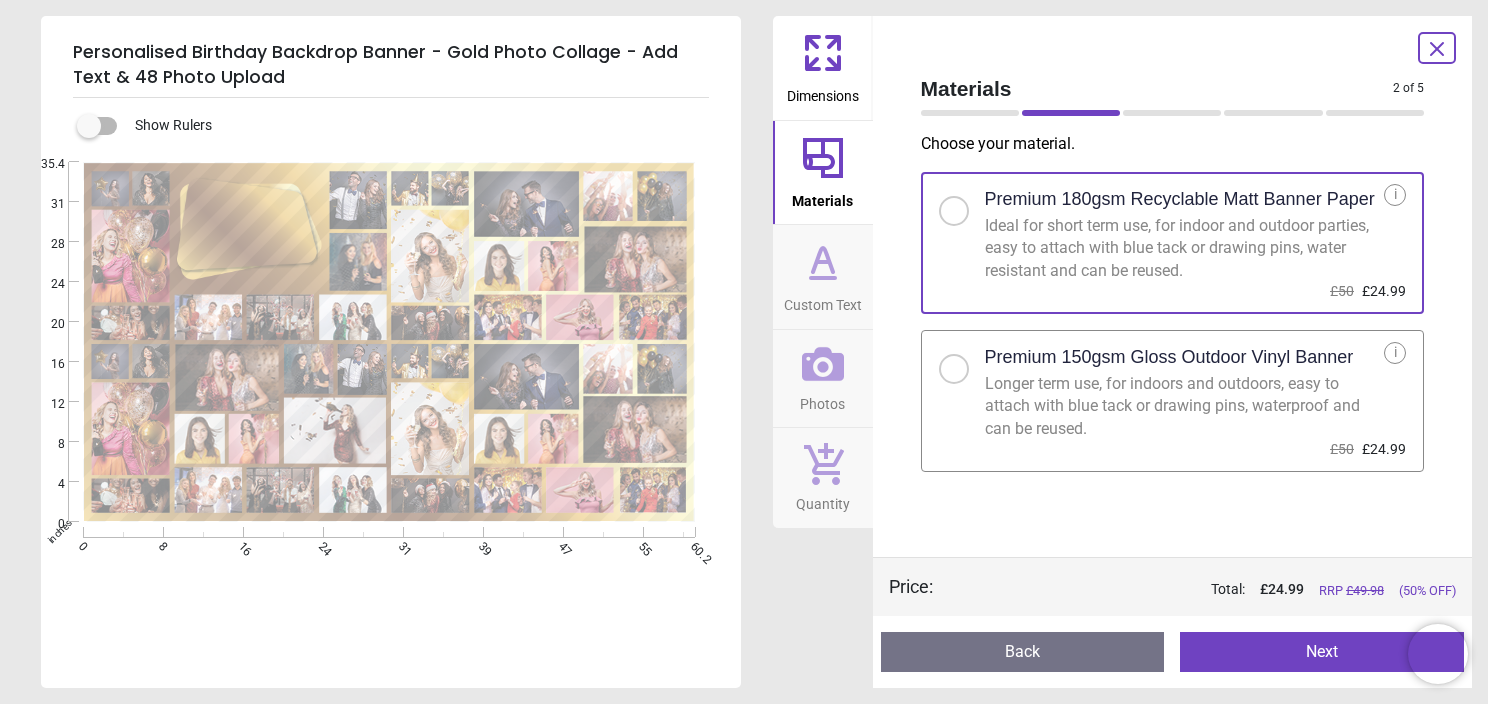 click on "Longer term use, for indoors and outdoors, easy to attach with blue tack or drawing pins, waterproof and can be reused." at bounding box center (1185, 406) 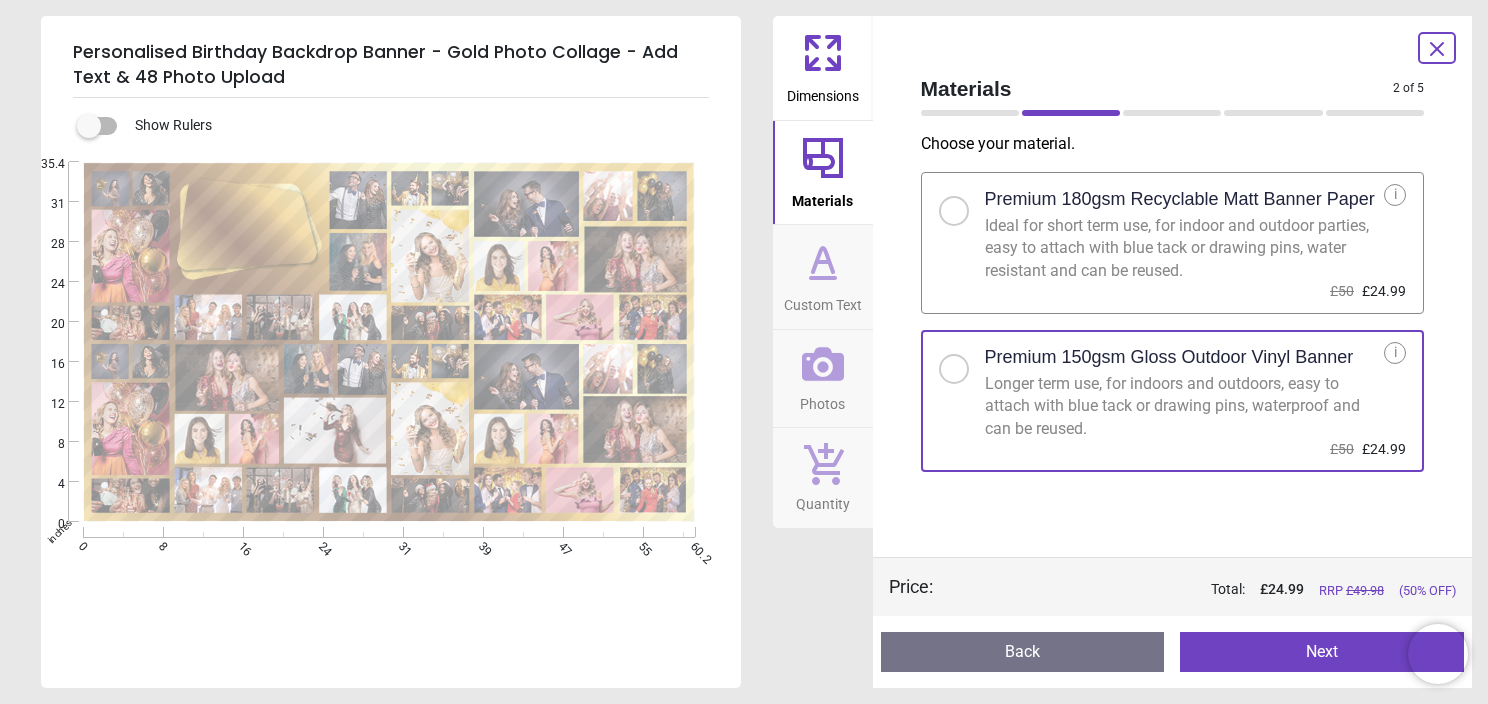 click on "Premium 180gsm Recyclable Matt Banner Paper Ideal for short term use, for indoor and outdoor parties, easy to attach with blue tack or drawing pins, water resistant and can be reused. £50 £24.99 i" at bounding box center [1173, 243] 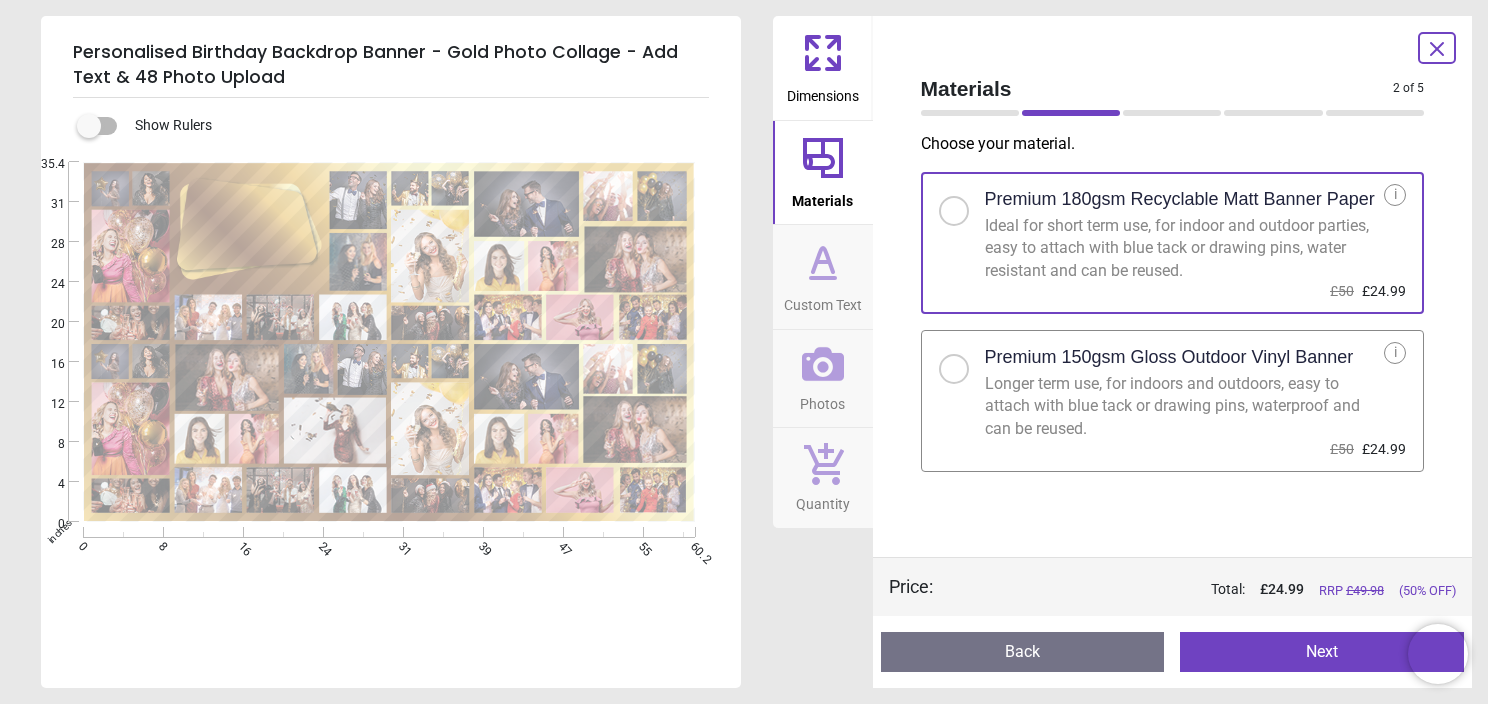 click on "Longer term use, for indoors and outdoors, easy to attach with blue tack or drawing pins, waterproof and can be reused." at bounding box center (1185, 406) 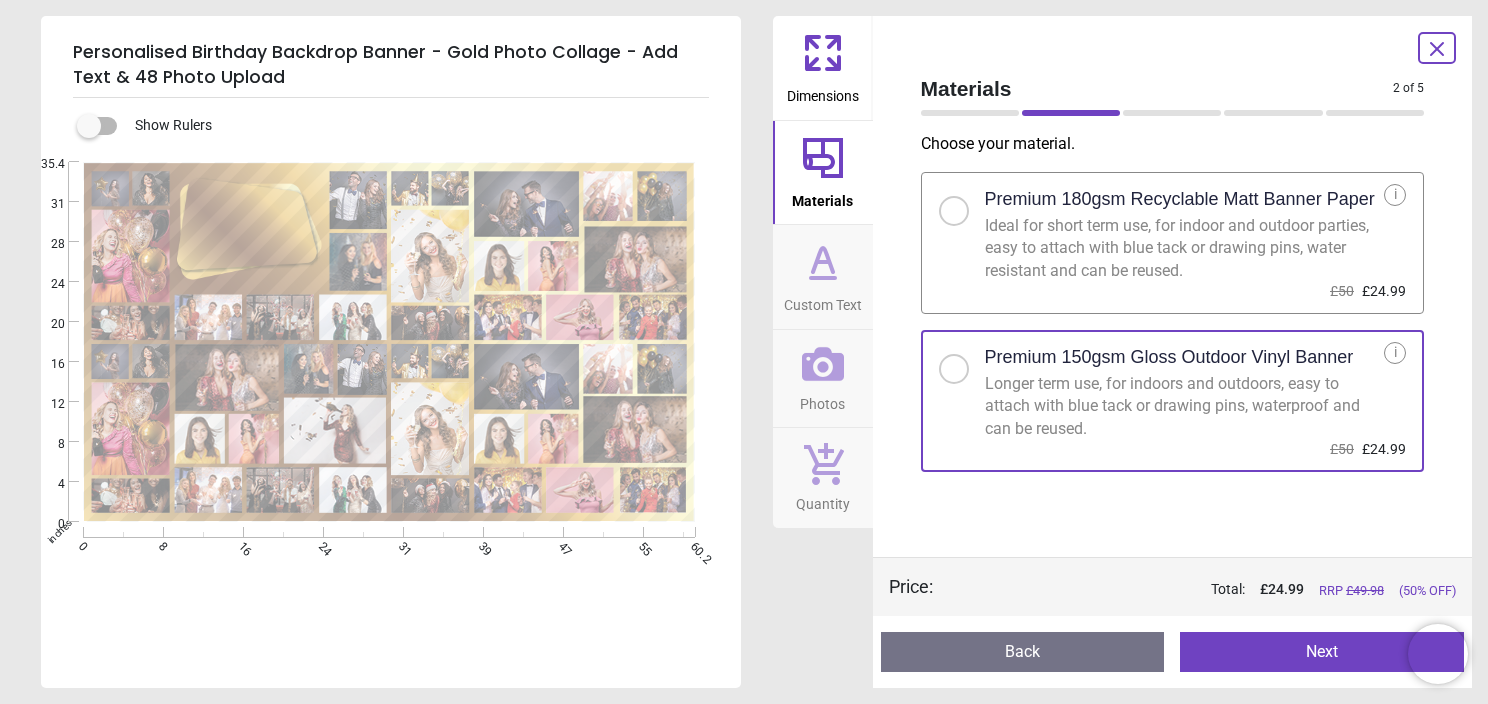click on "Next" at bounding box center (1322, 652) 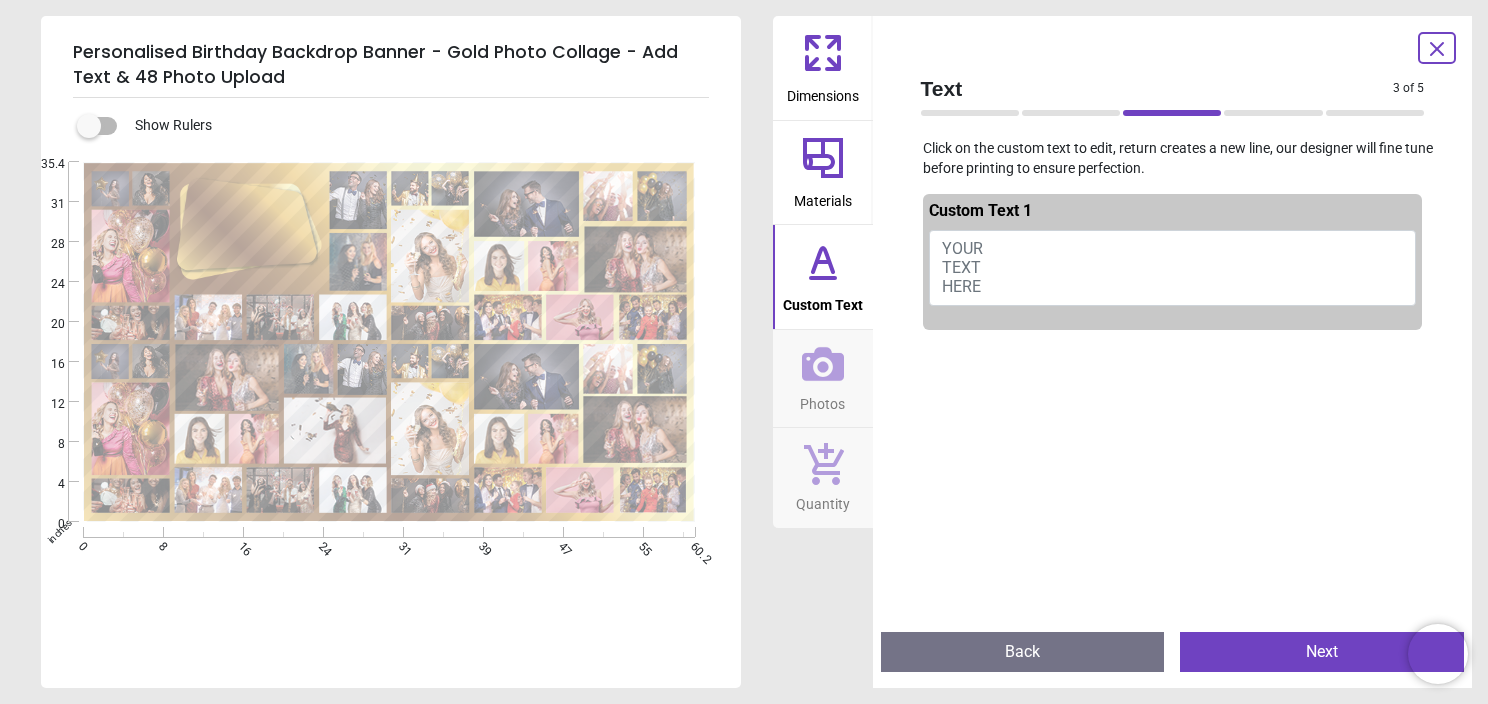 click on "YOUR
TEXT
HERE" at bounding box center (962, 267) 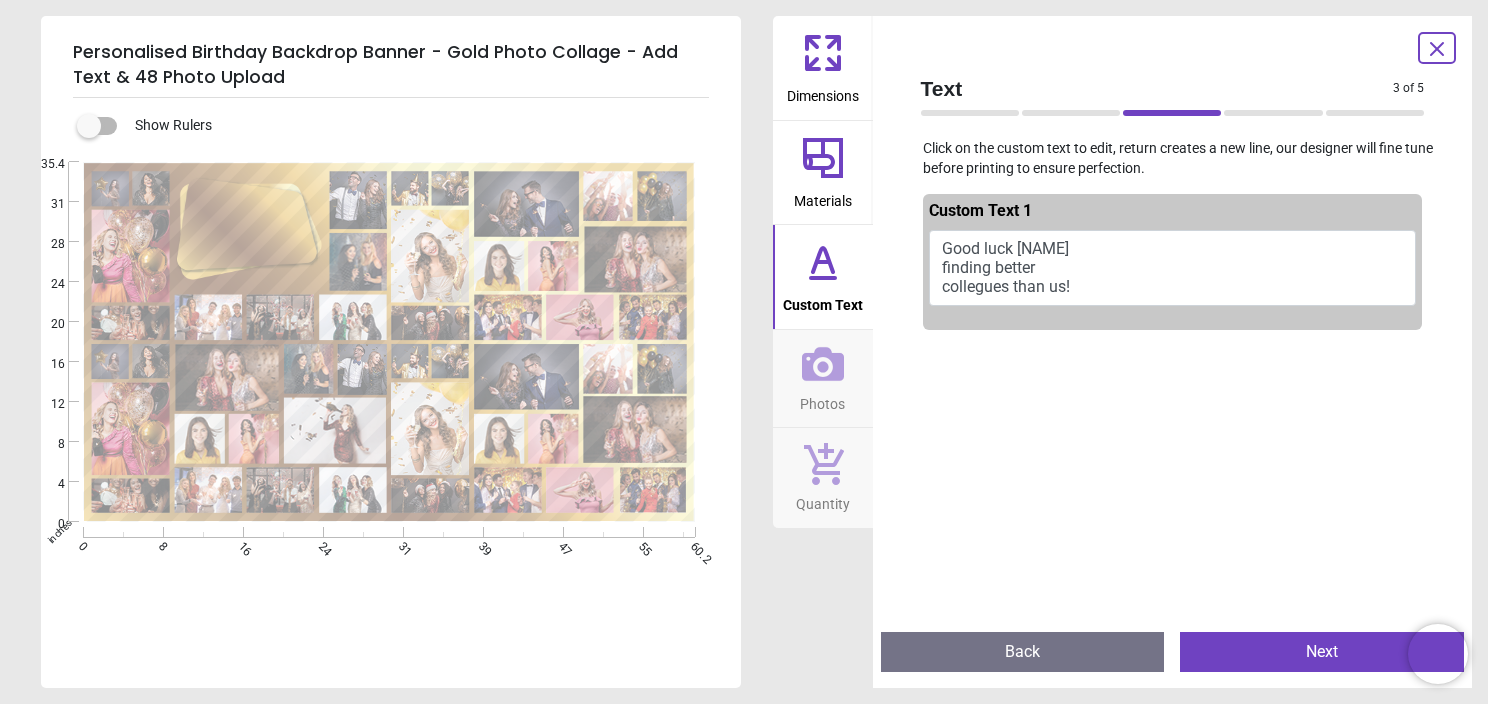 scroll, scrollTop: 0, scrollLeft: 0, axis: both 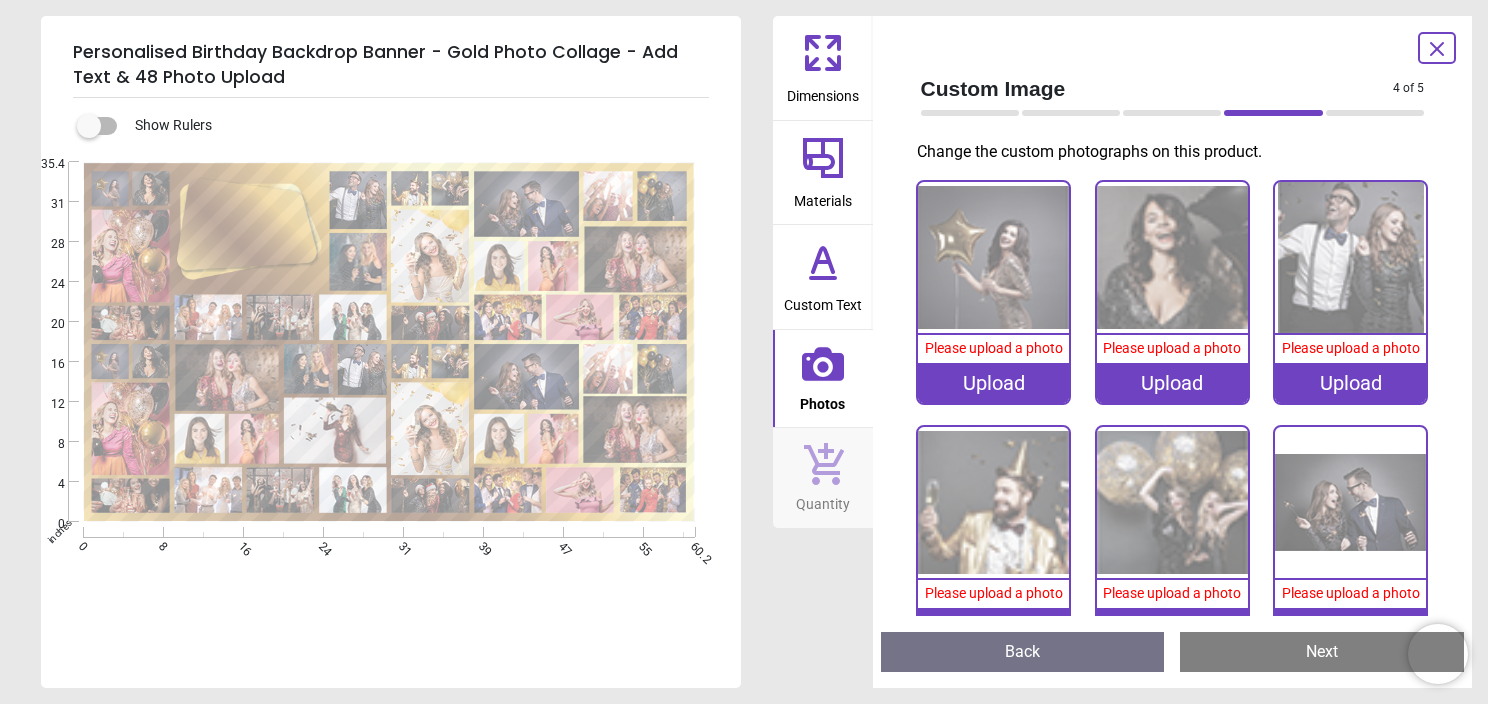 click at bounding box center (993, 257) 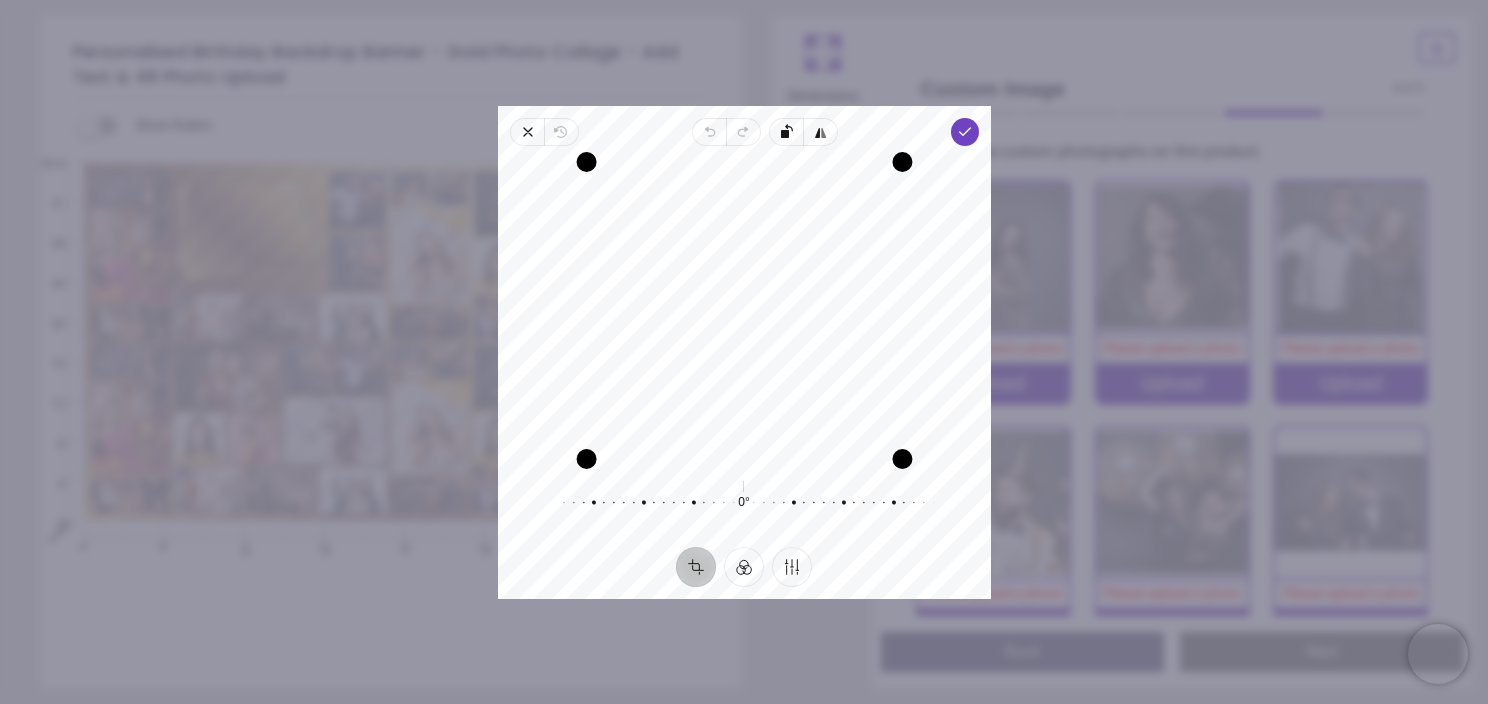 drag, startPoint x: 690, startPoint y: 244, endPoint x: 665, endPoint y: 319, distance: 79.05694 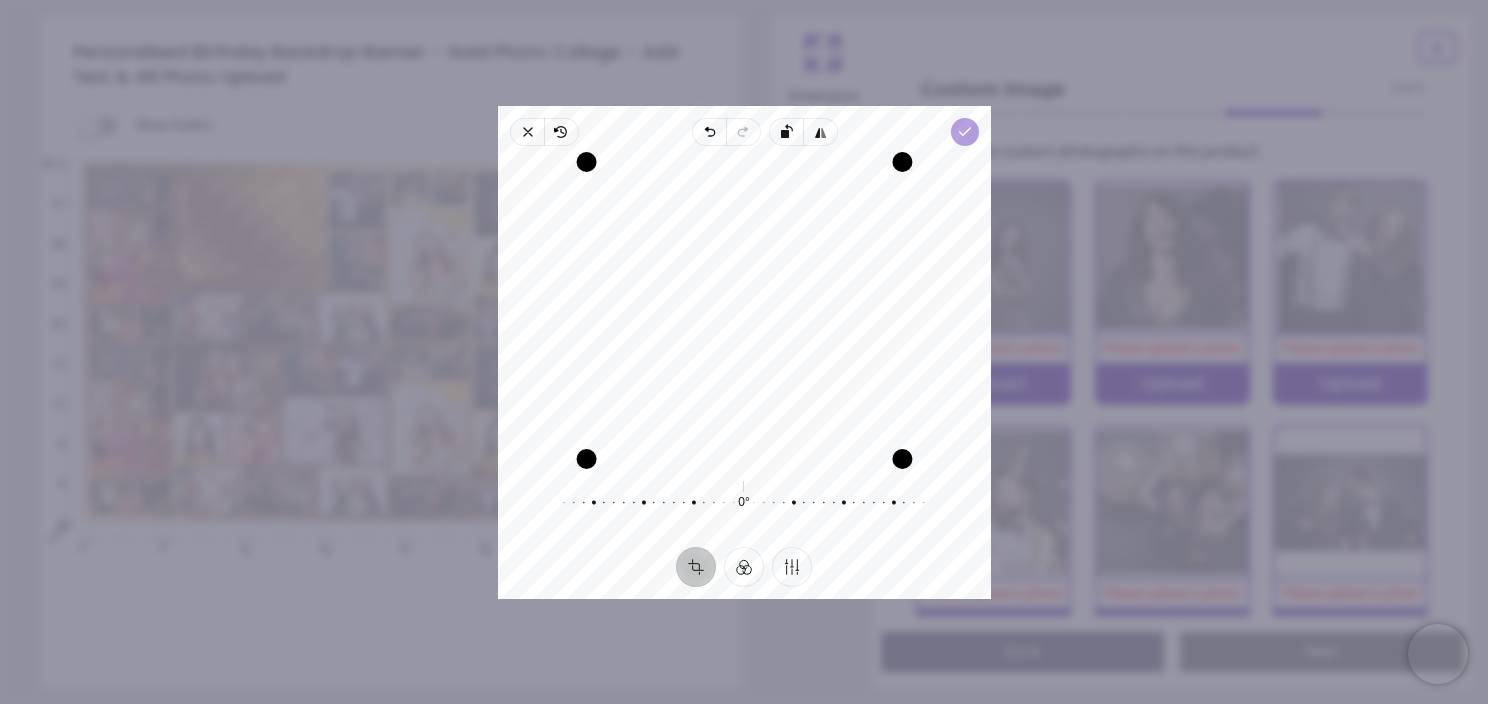 click 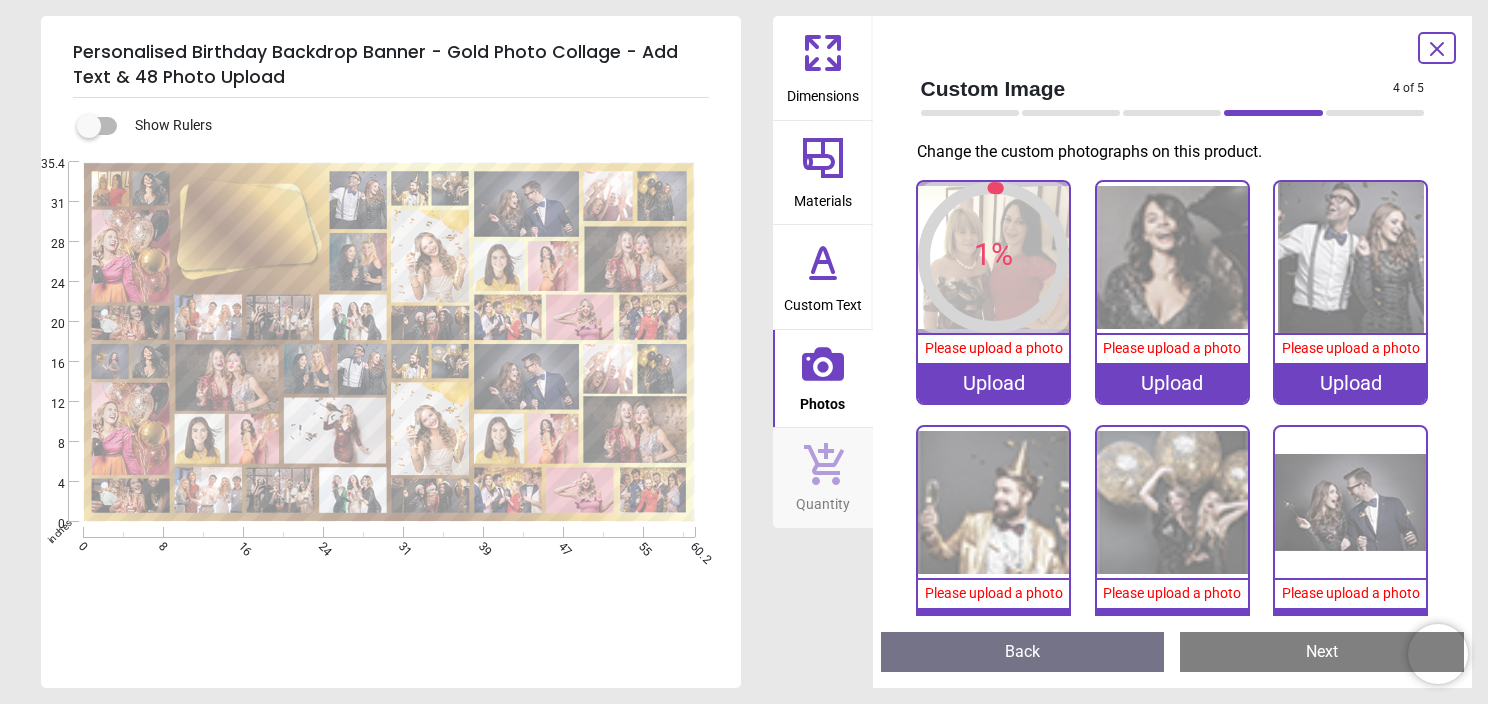 click at bounding box center (1172, 257) 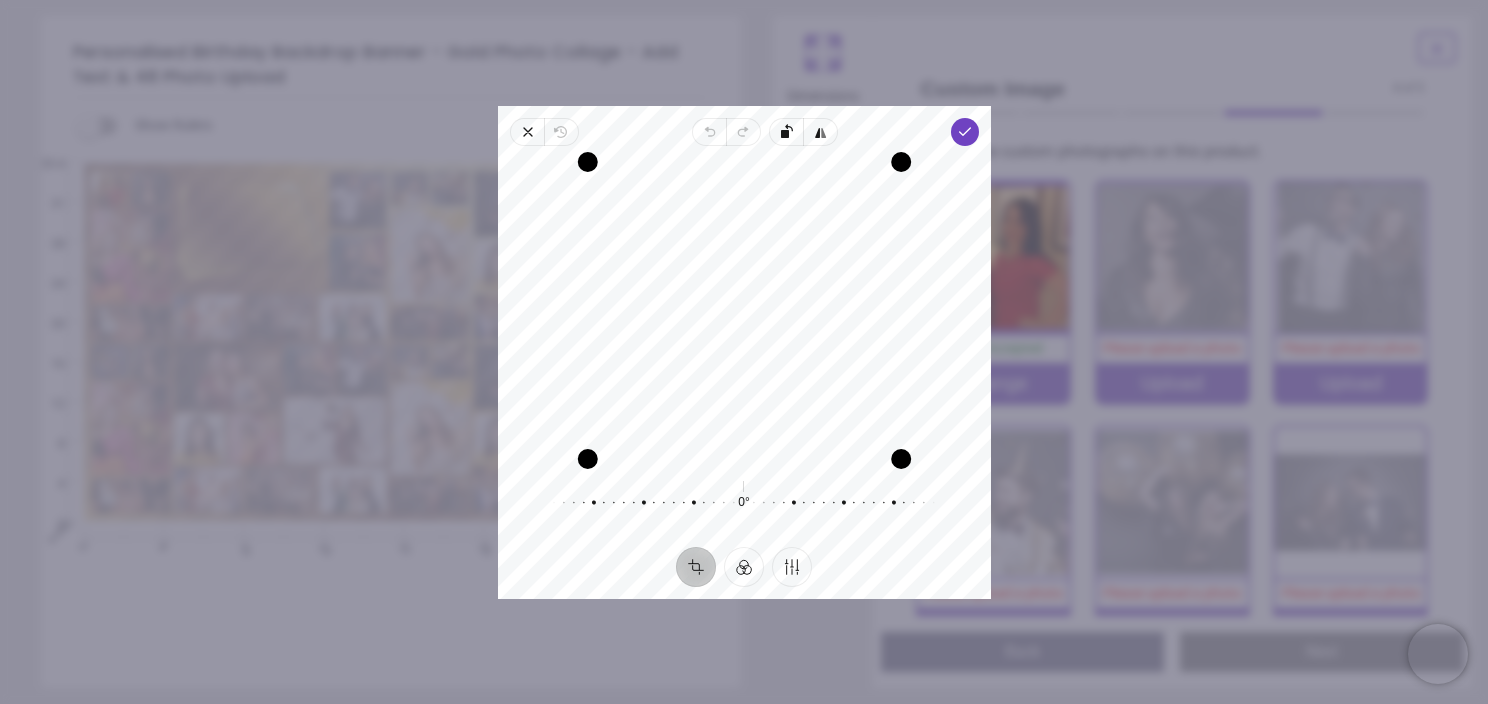 click 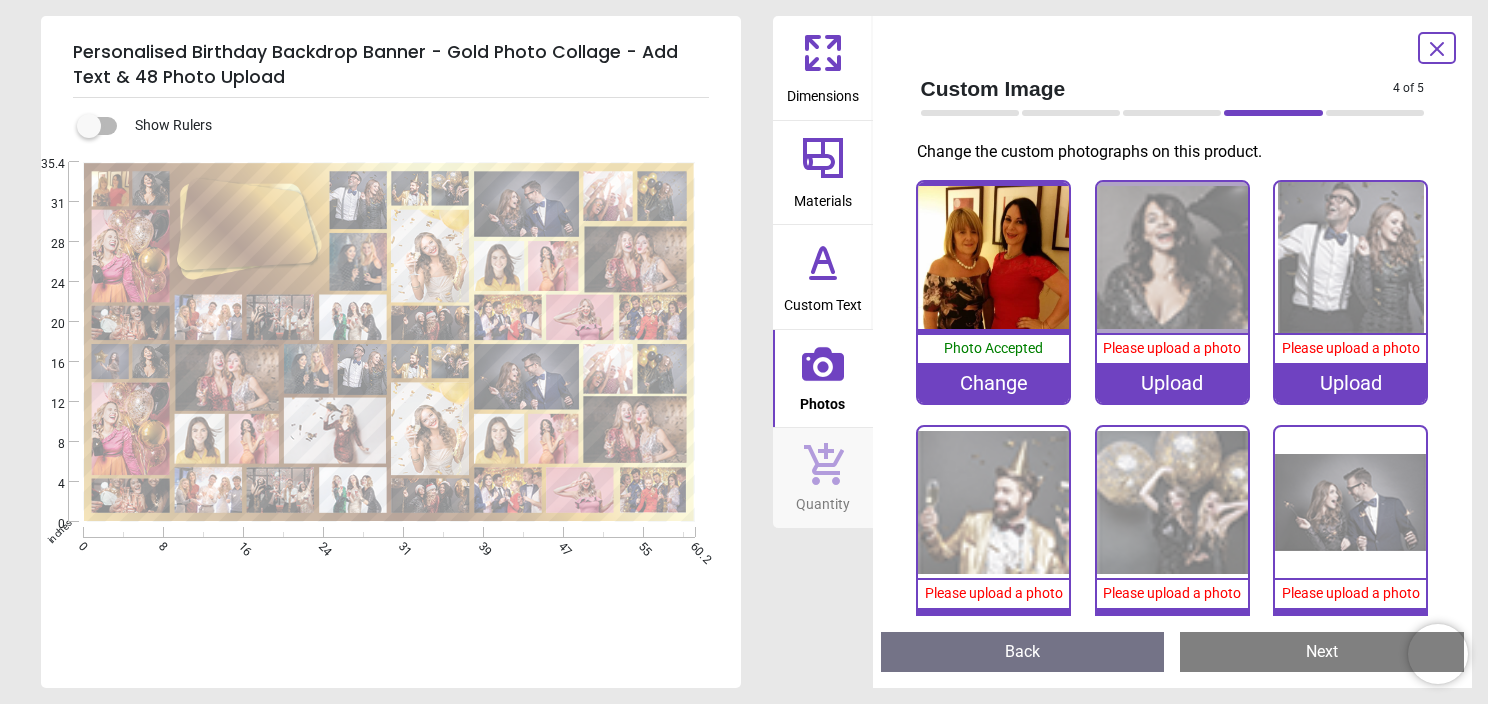 click at bounding box center (1172, 257) 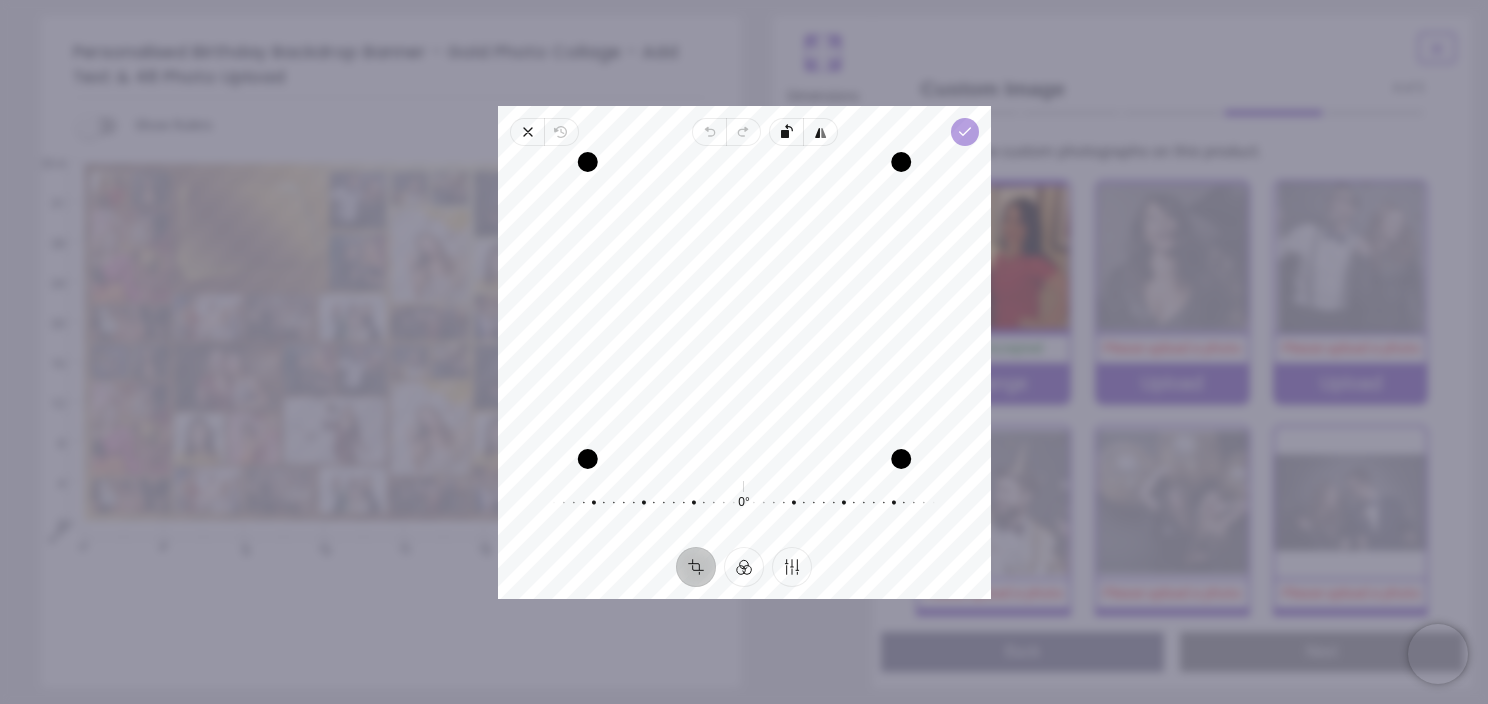 click 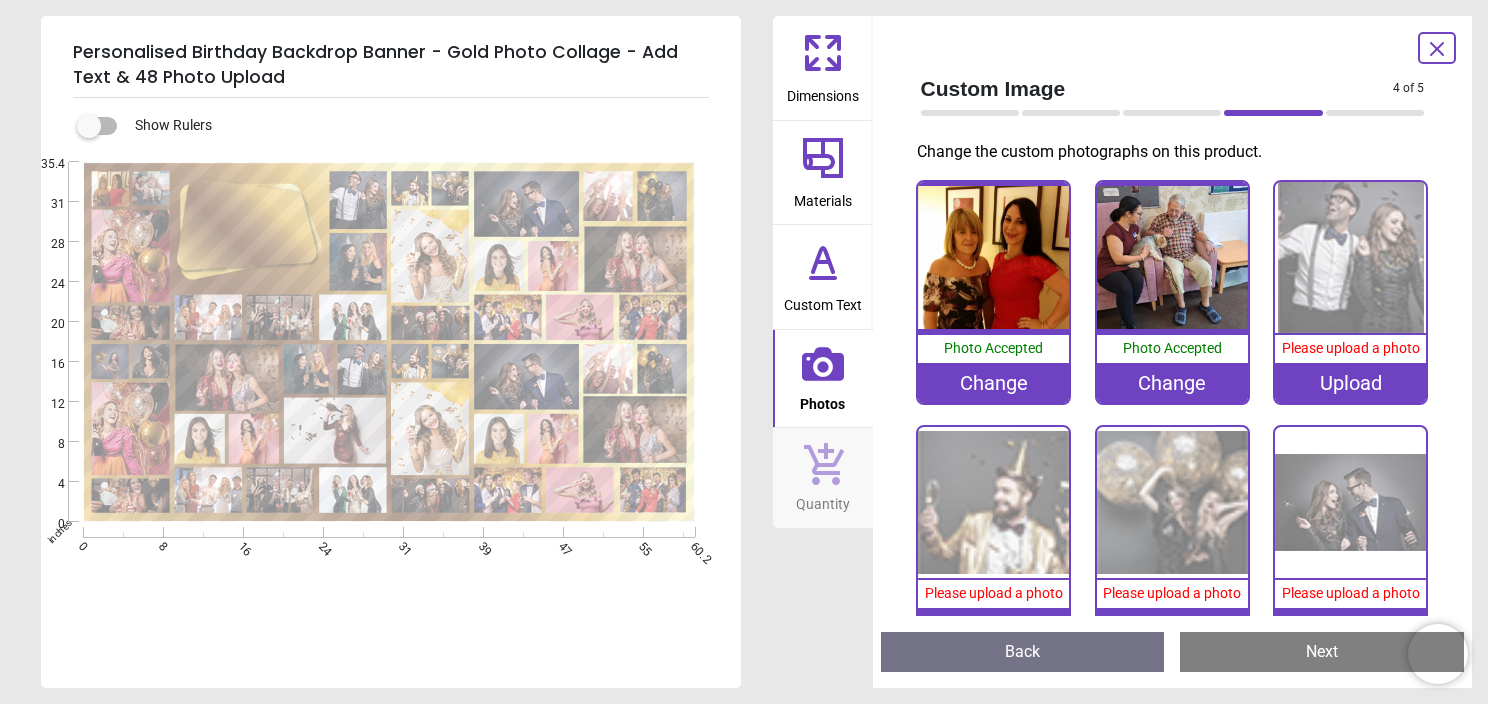 click 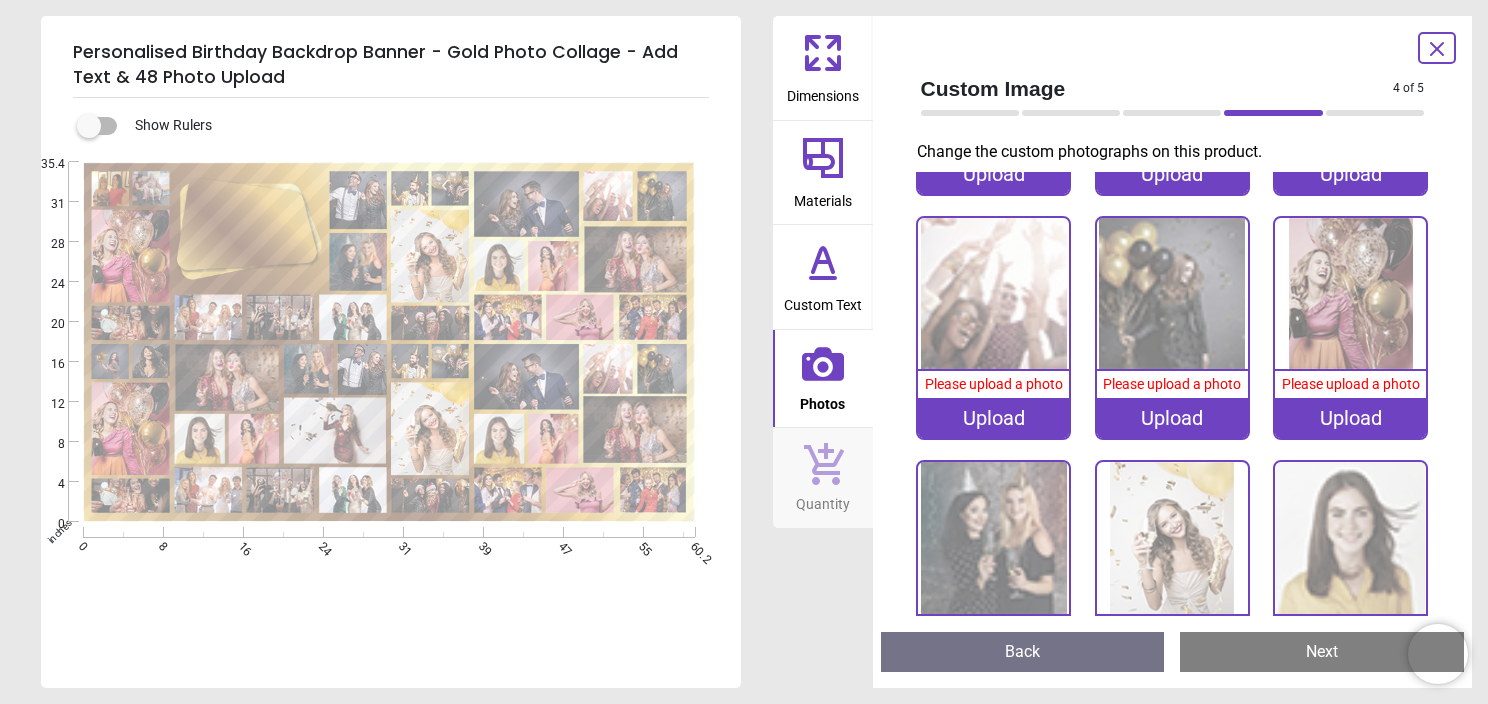 scroll, scrollTop: 492, scrollLeft: 0, axis: vertical 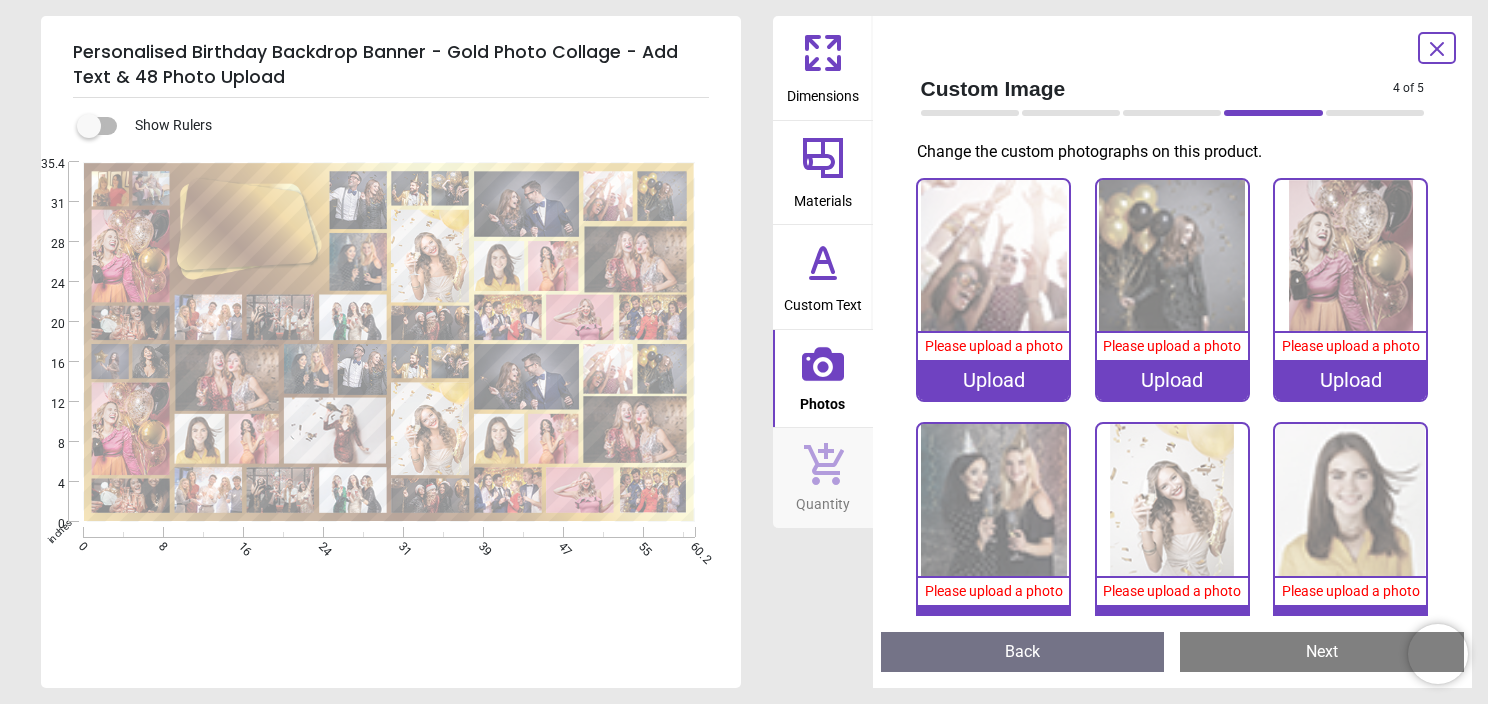 click 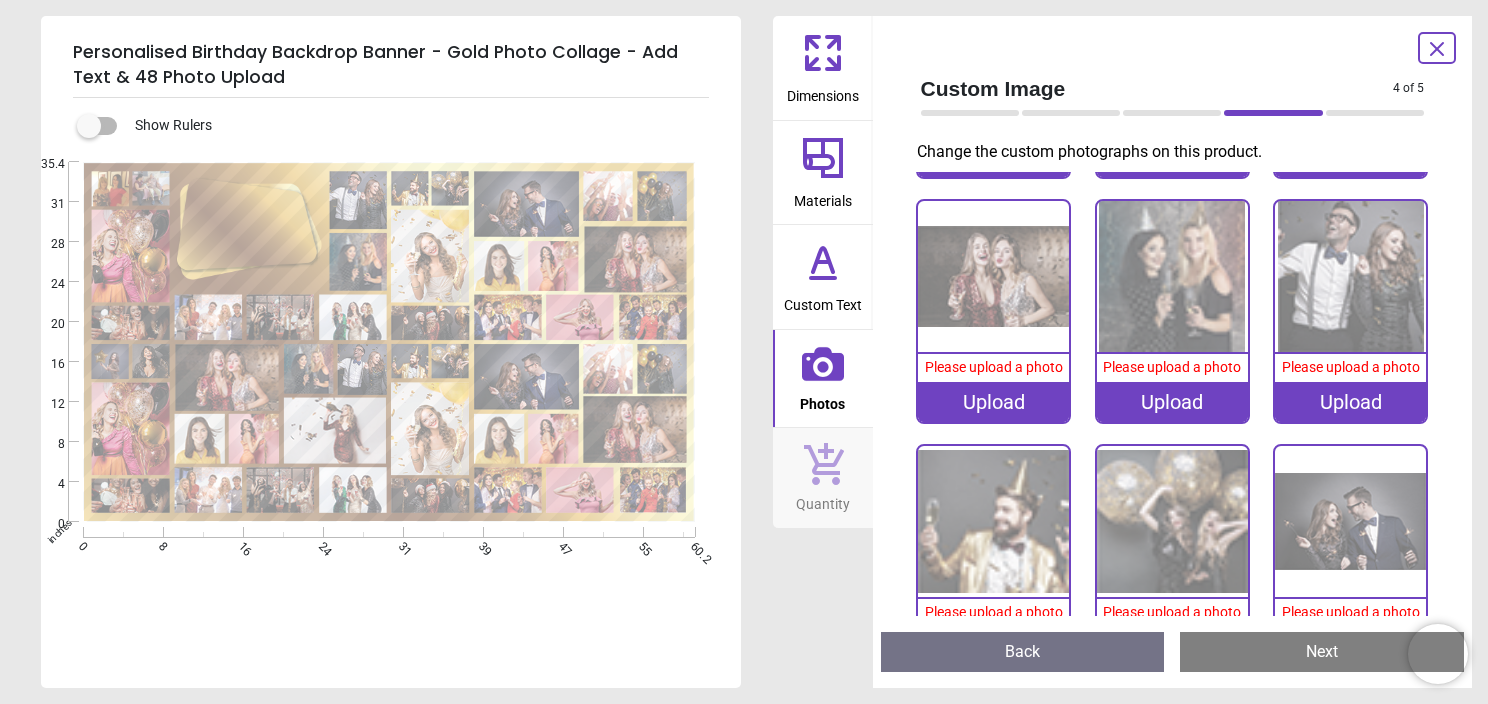scroll, scrollTop: 1941, scrollLeft: 0, axis: vertical 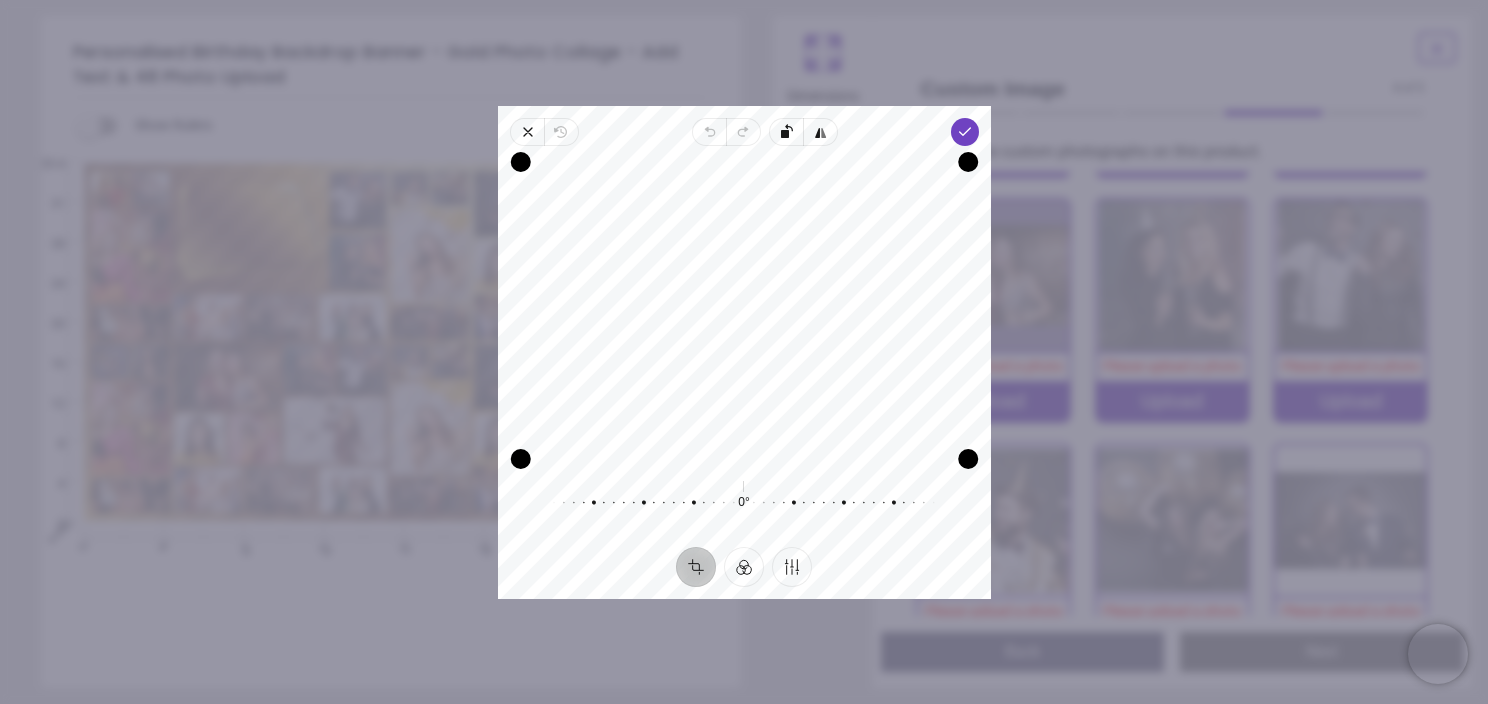 click at bounding box center [734, 502] 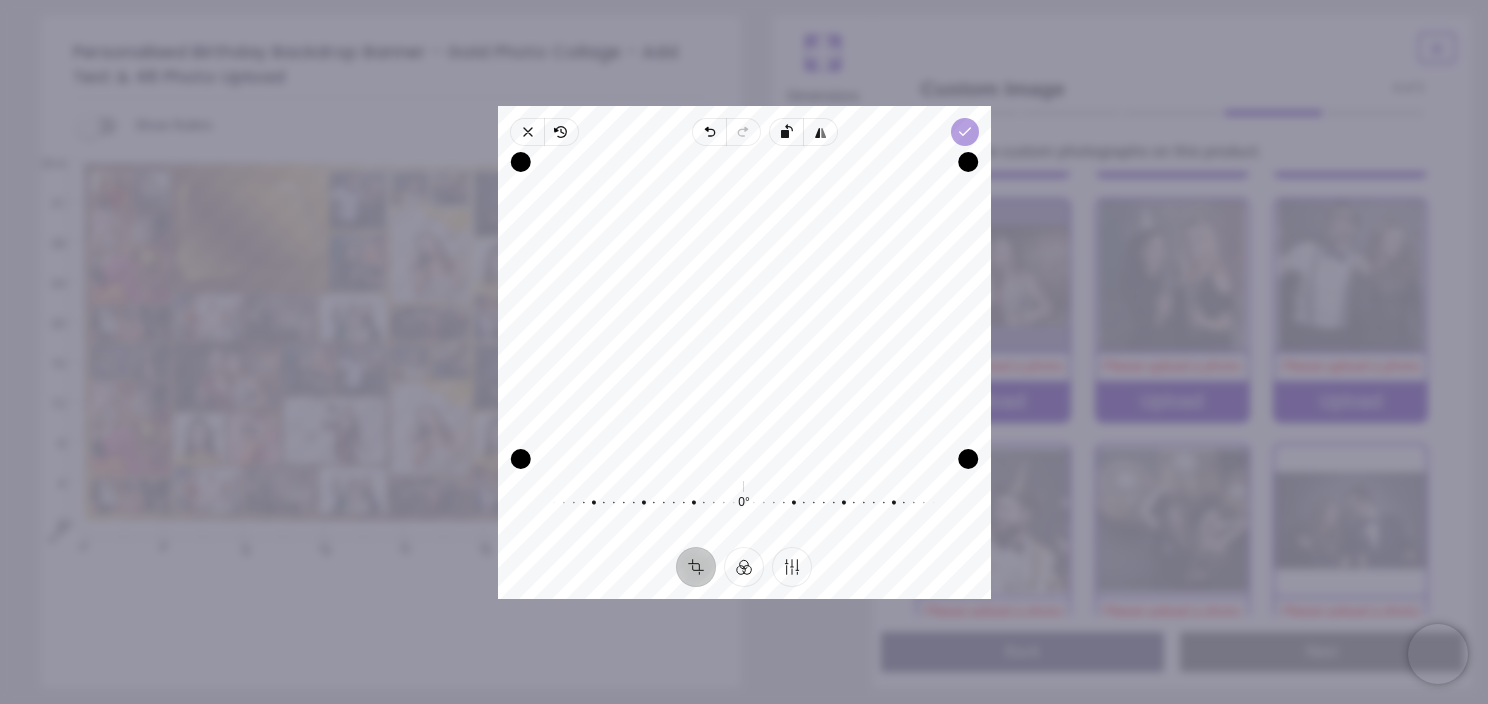 click 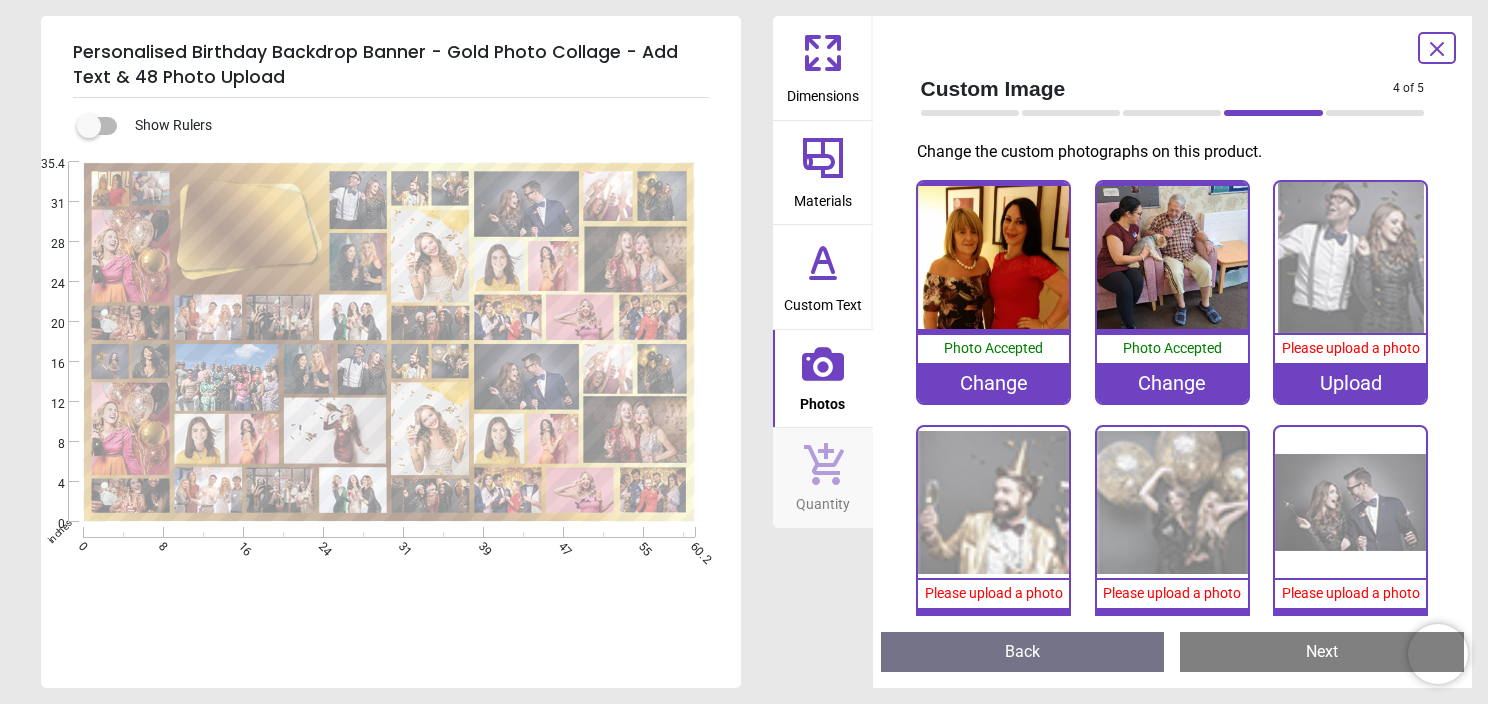 scroll, scrollTop: 0, scrollLeft: 0, axis: both 